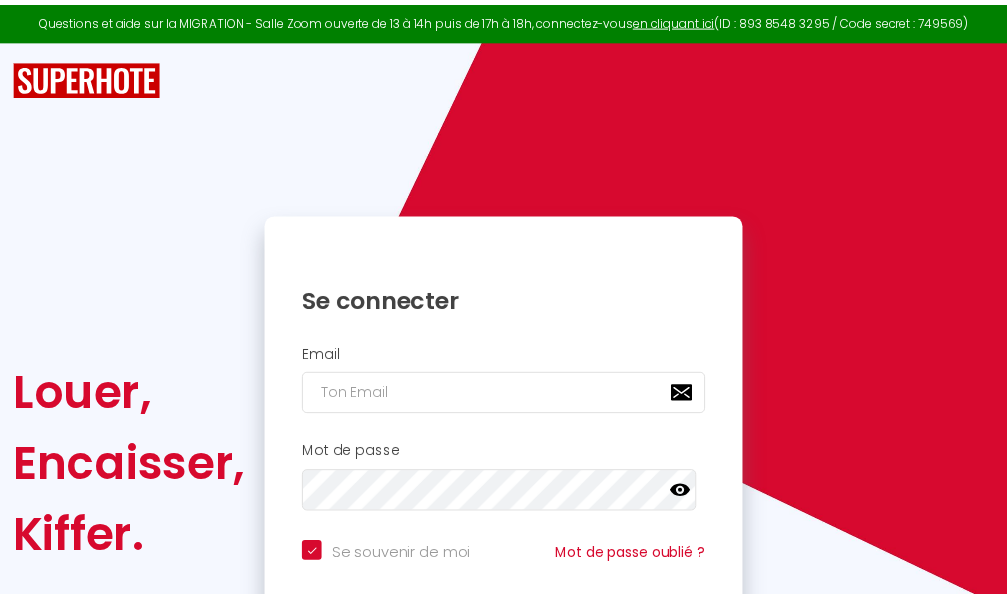 scroll, scrollTop: 0, scrollLeft: 0, axis: both 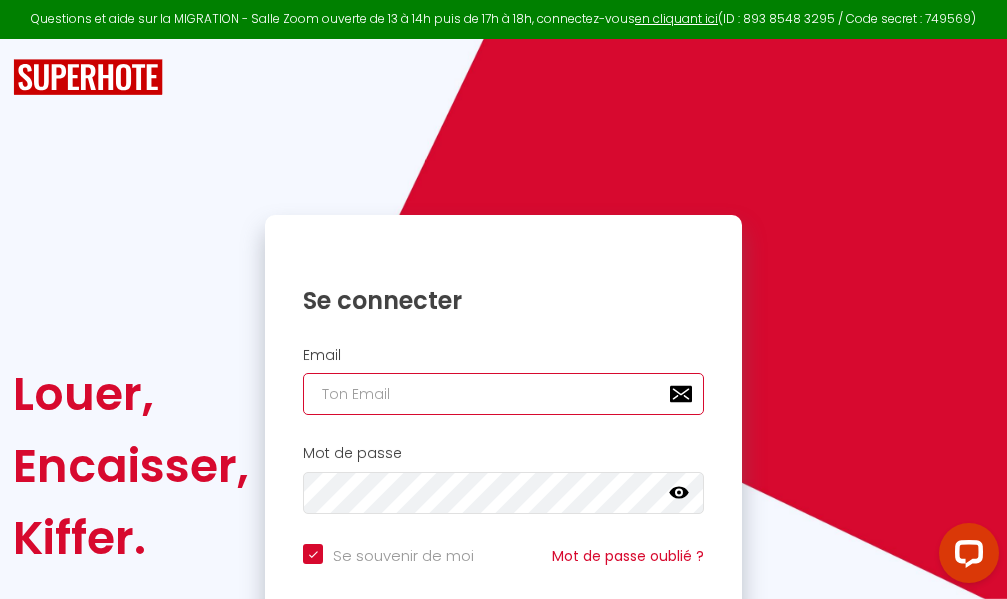 click at bounding box center (503, 394) 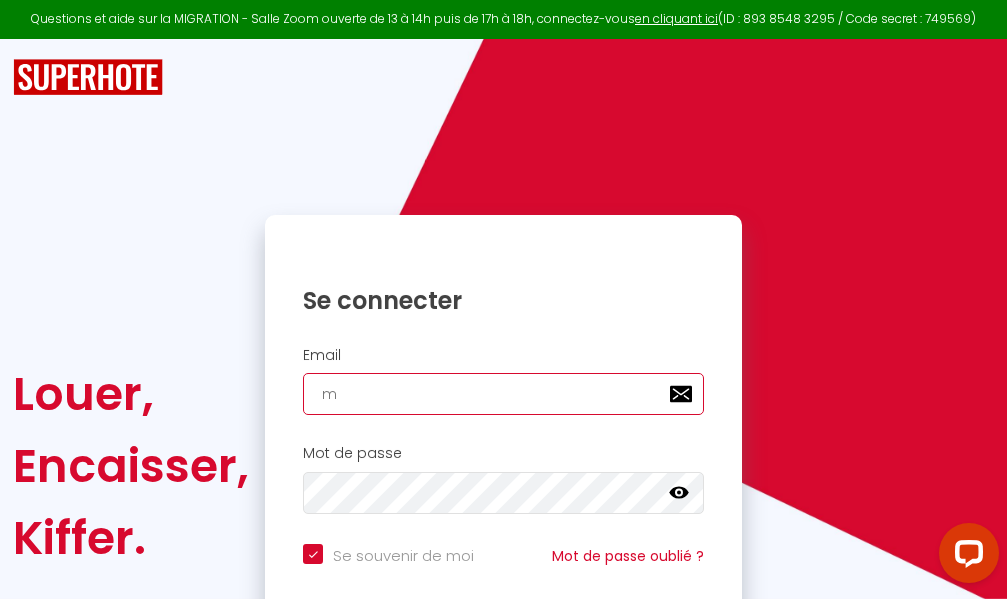 checkbox on "true" 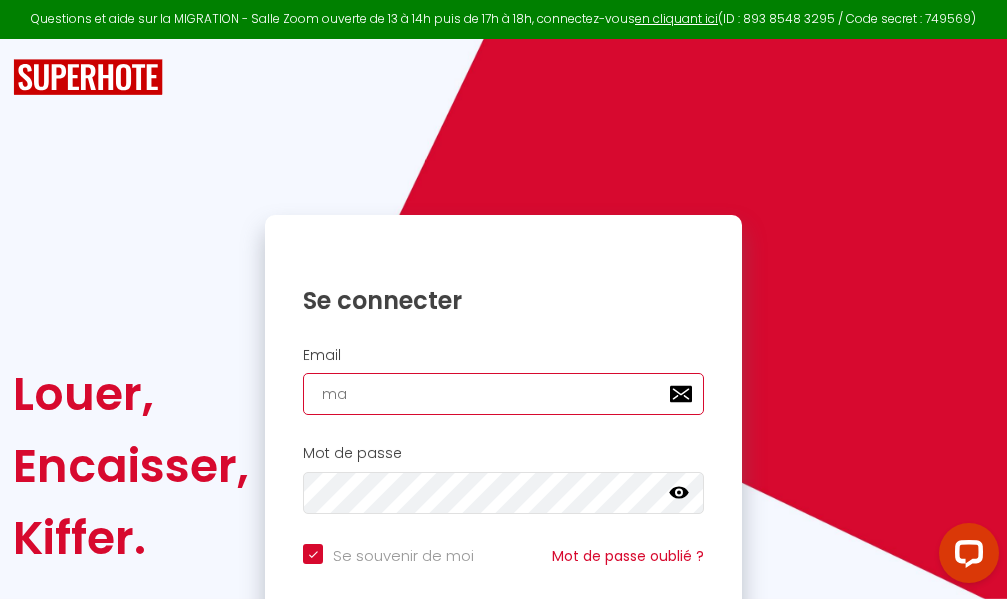 checkbox on "true" 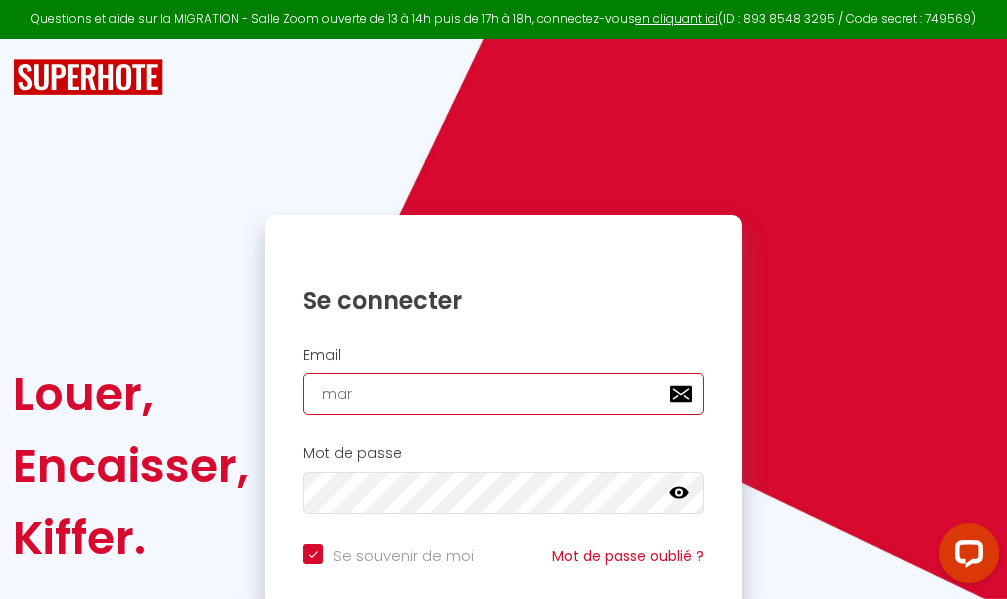 checkbox on "true" 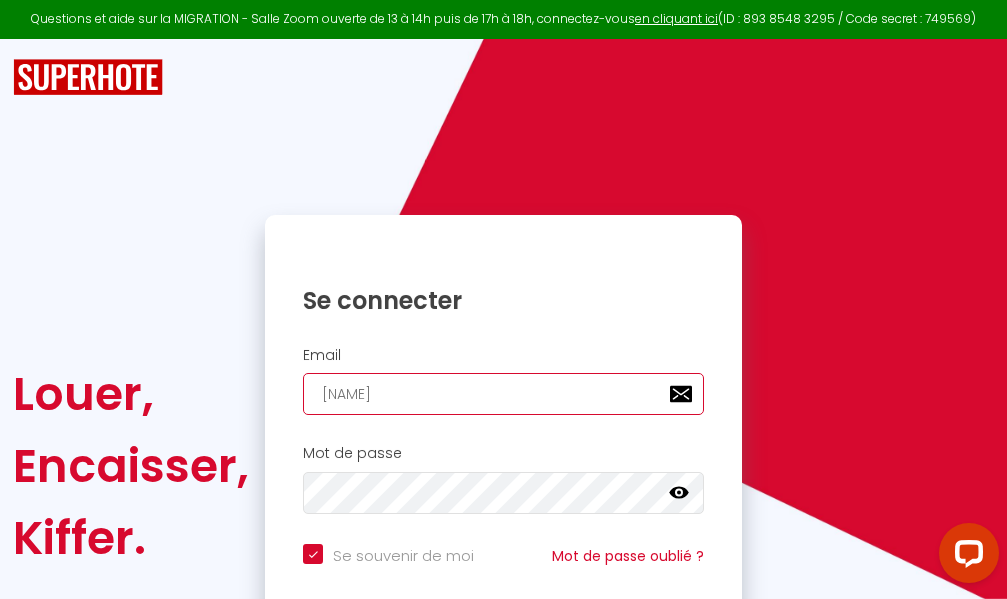 checkbox on "true" 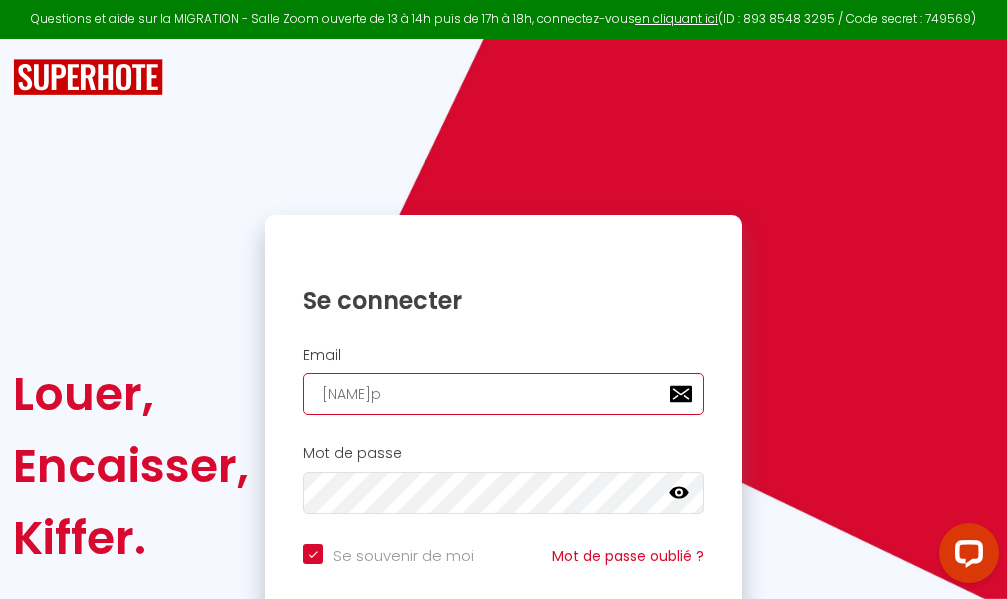 checkbox on "true" 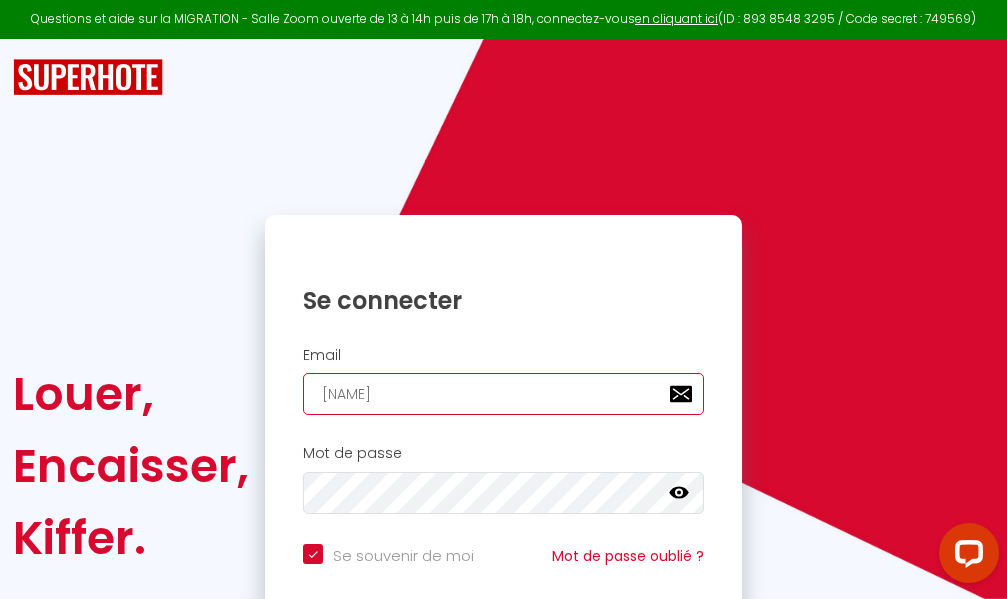 checkbox on "true" 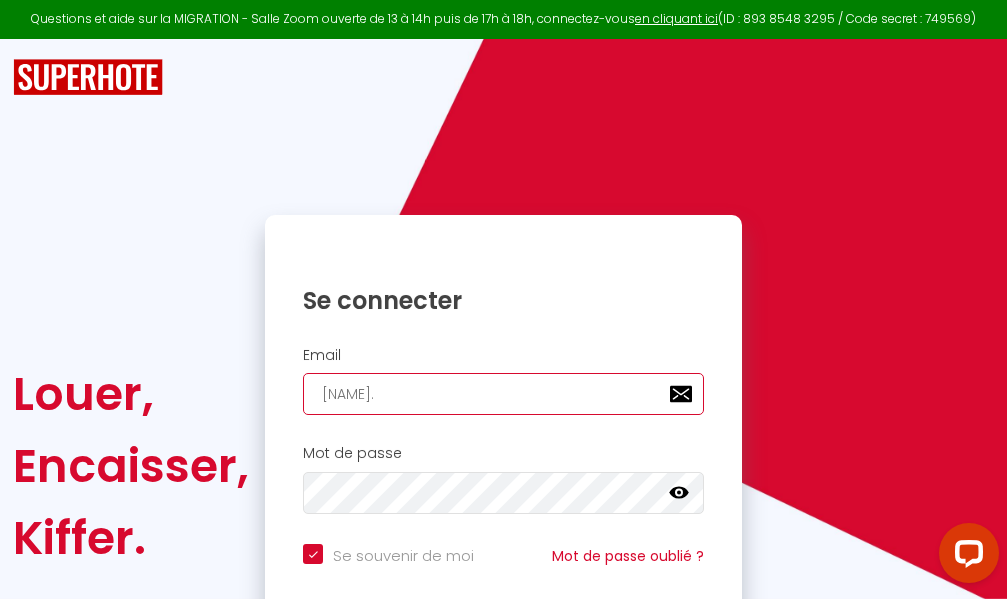 checkbox on "true" 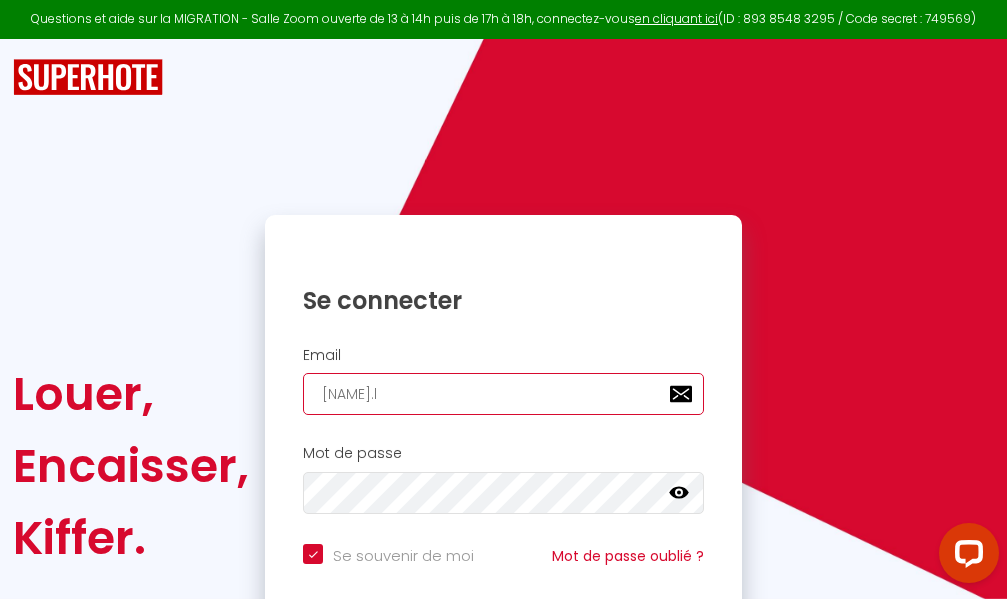 checkbox on "true" 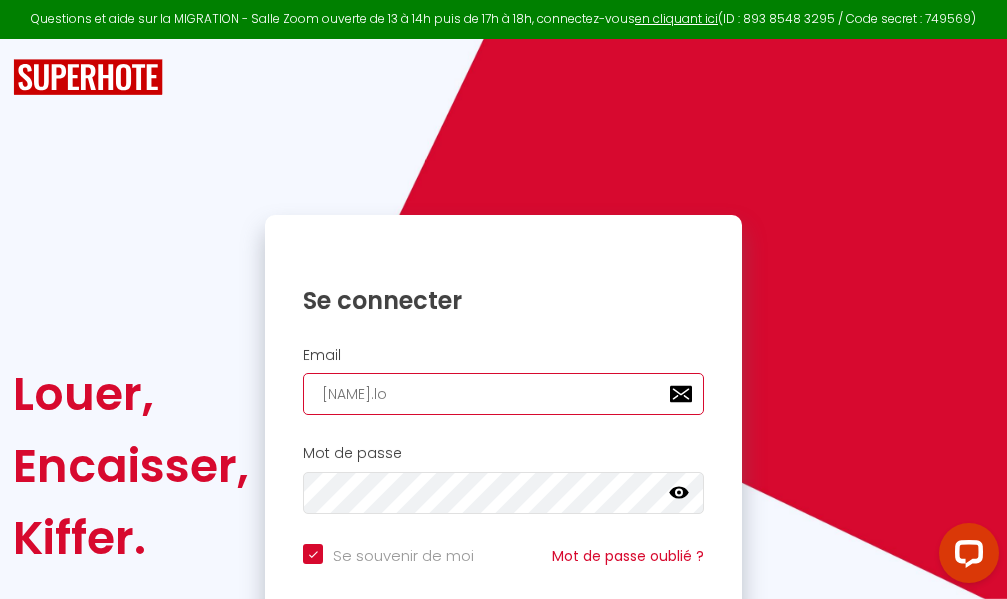 checkbox on "true" 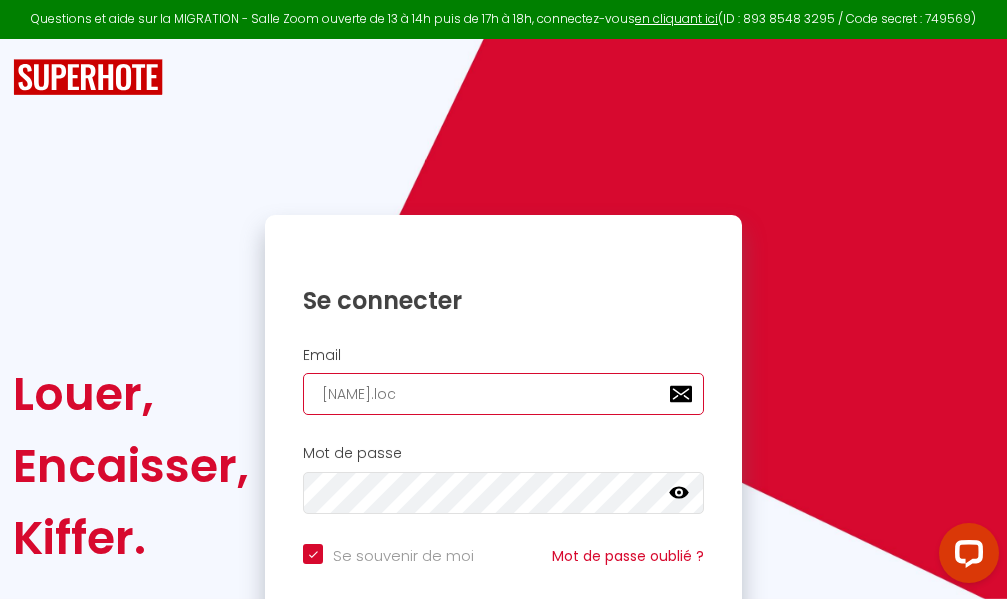 checkbox on "true" 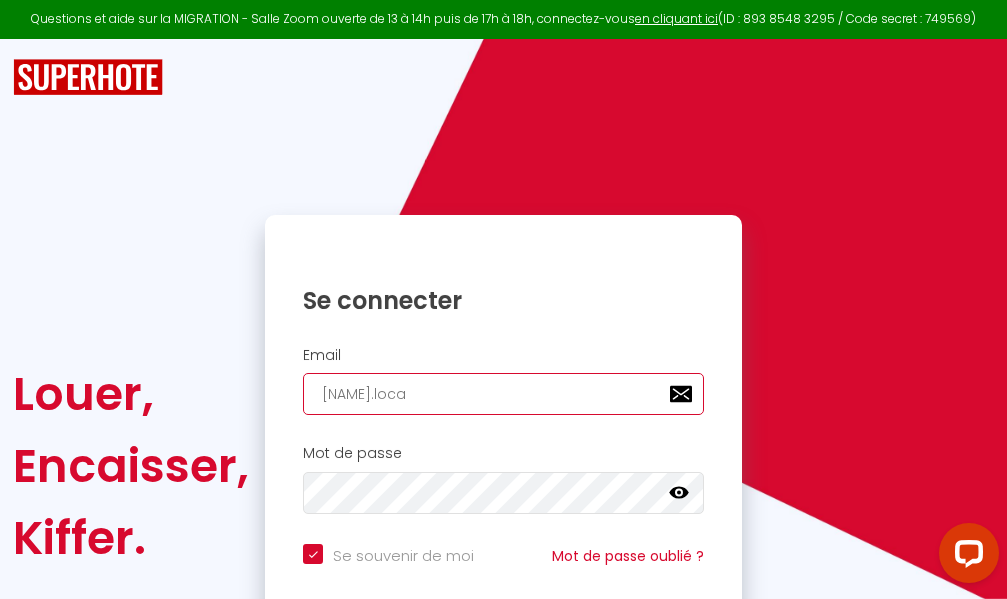 checkbox on "true" 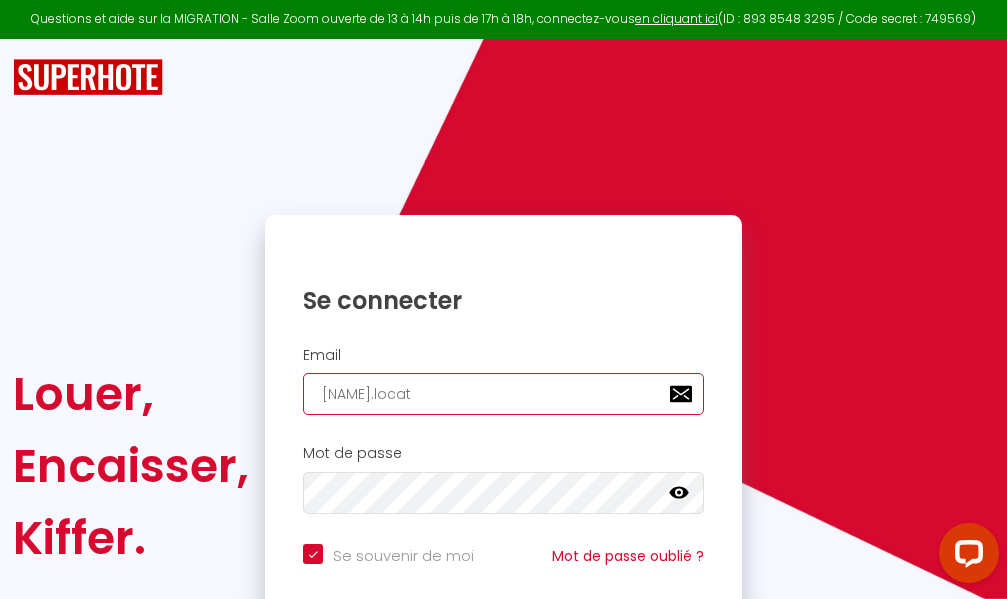checkbox on "true" 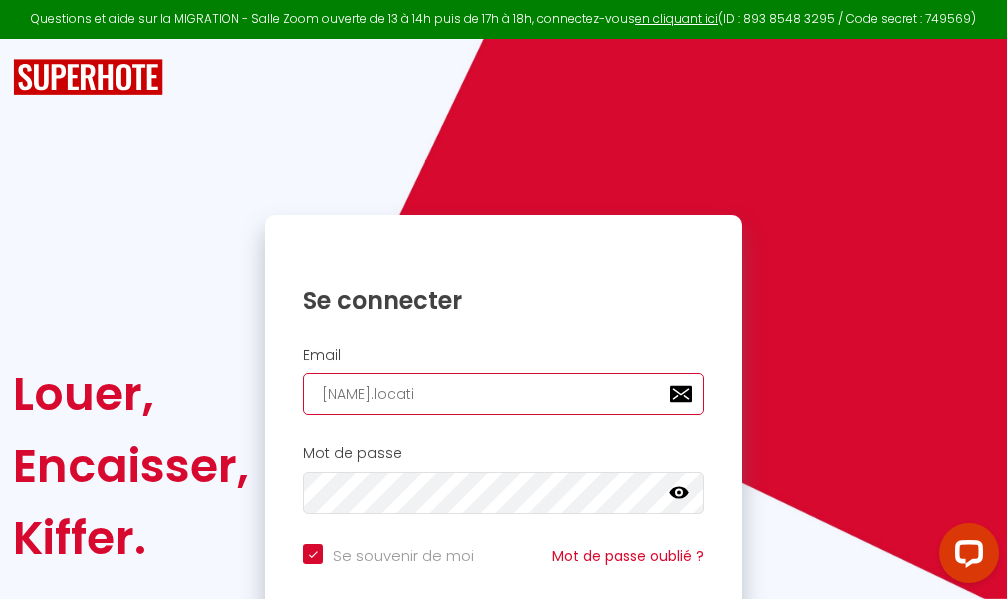 checkbox on "true" 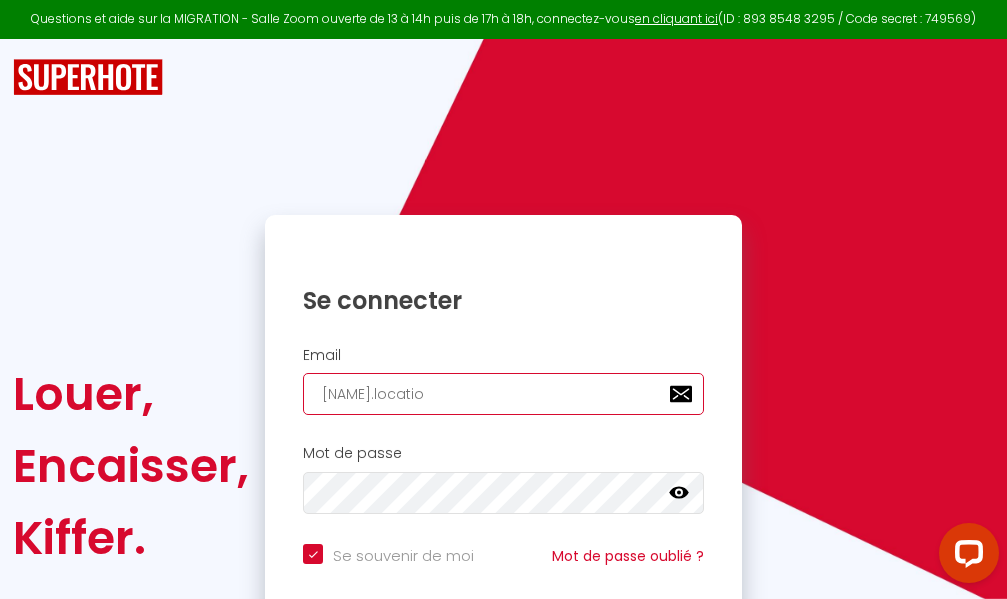 checkbox on "true" 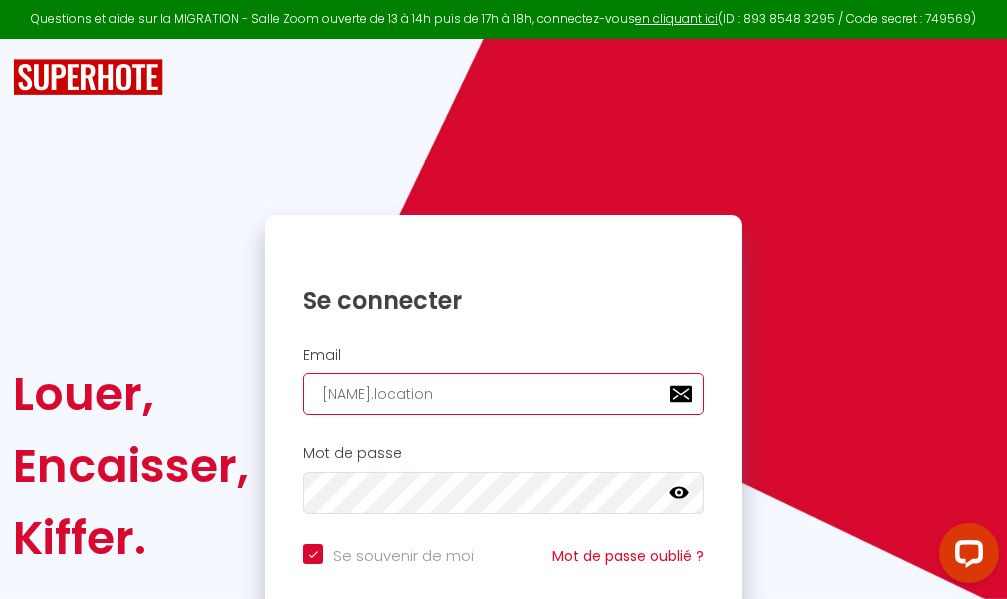 checkbox on "true" 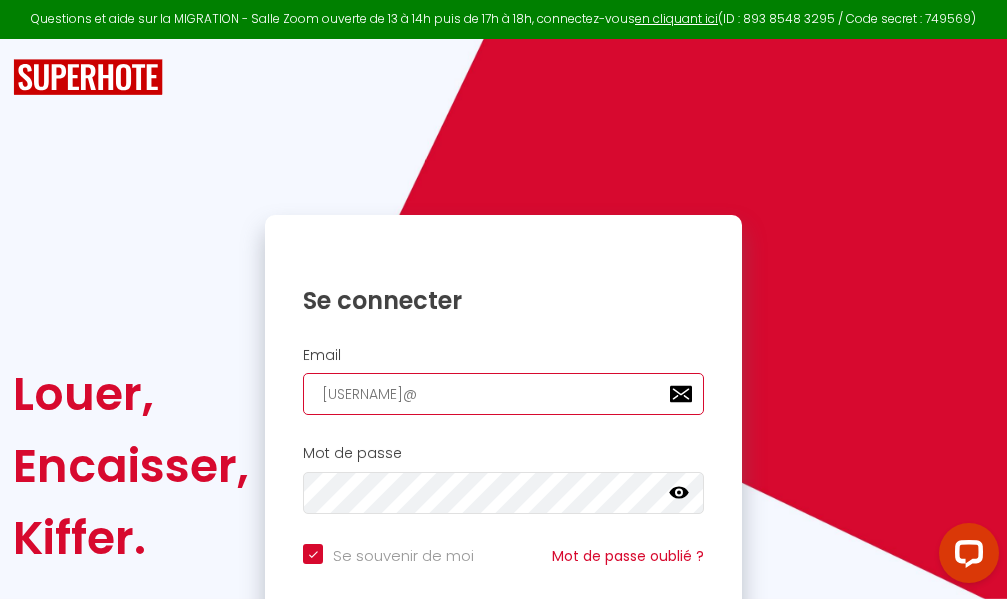 checkbox on "true" 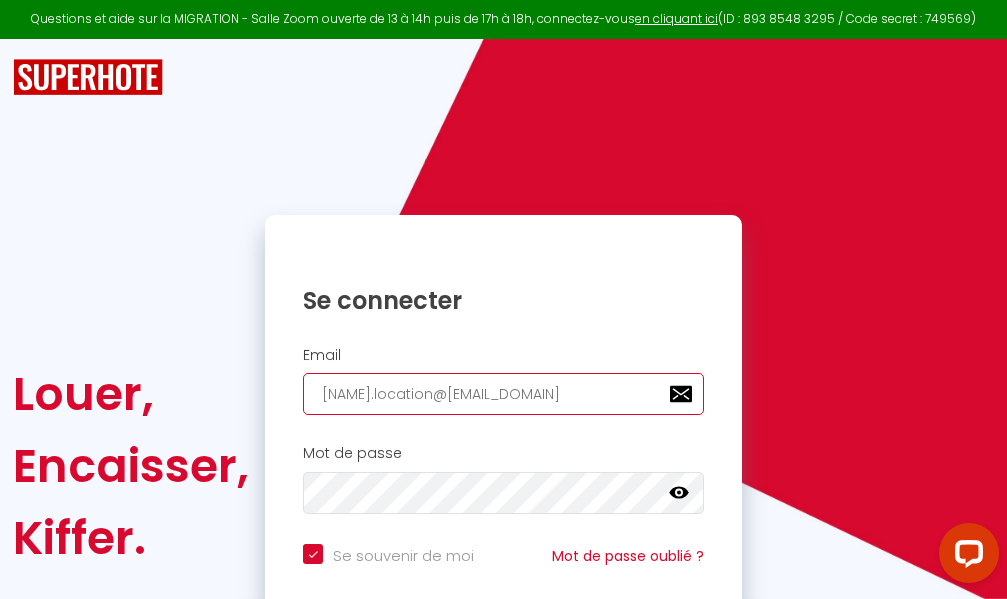 checkbox on "true" 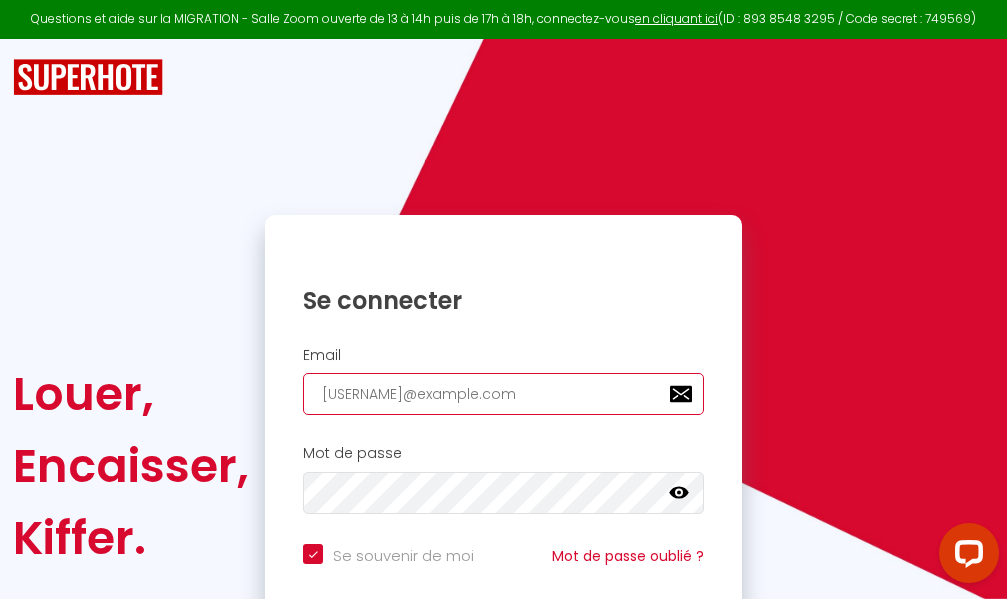 checkbox on "true" 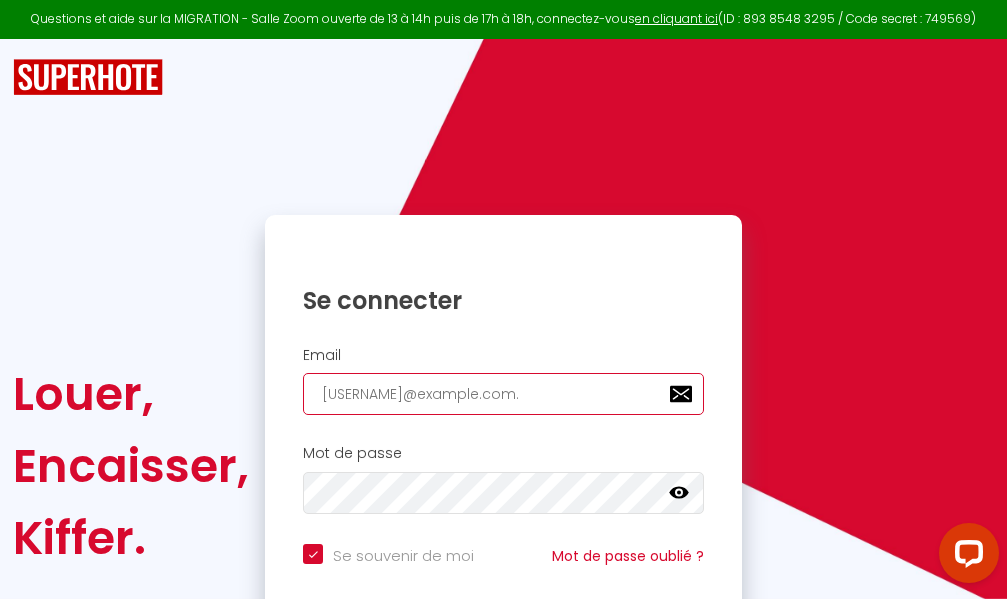 checkbox on "true" 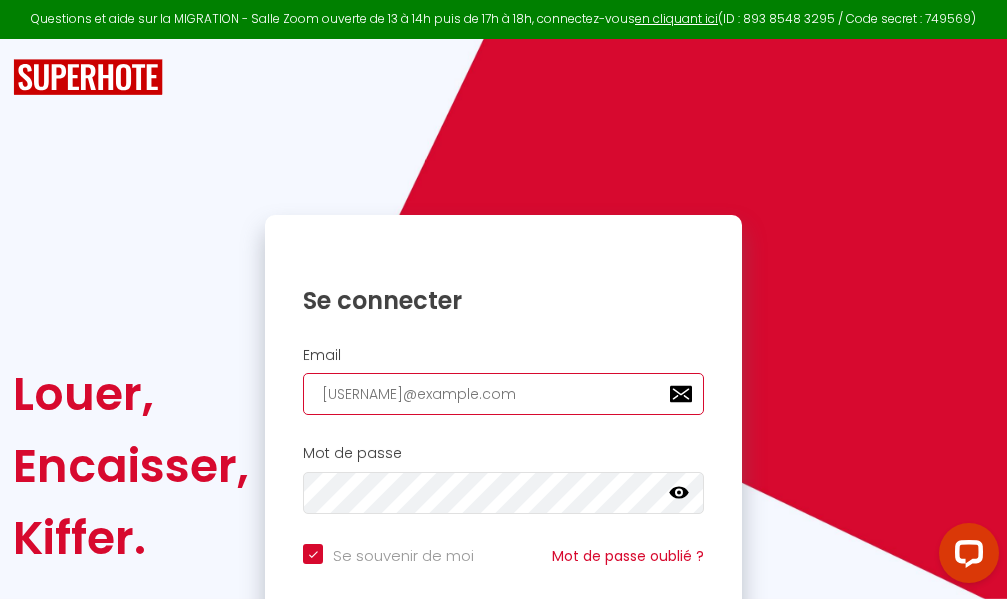 checkbox on "true" 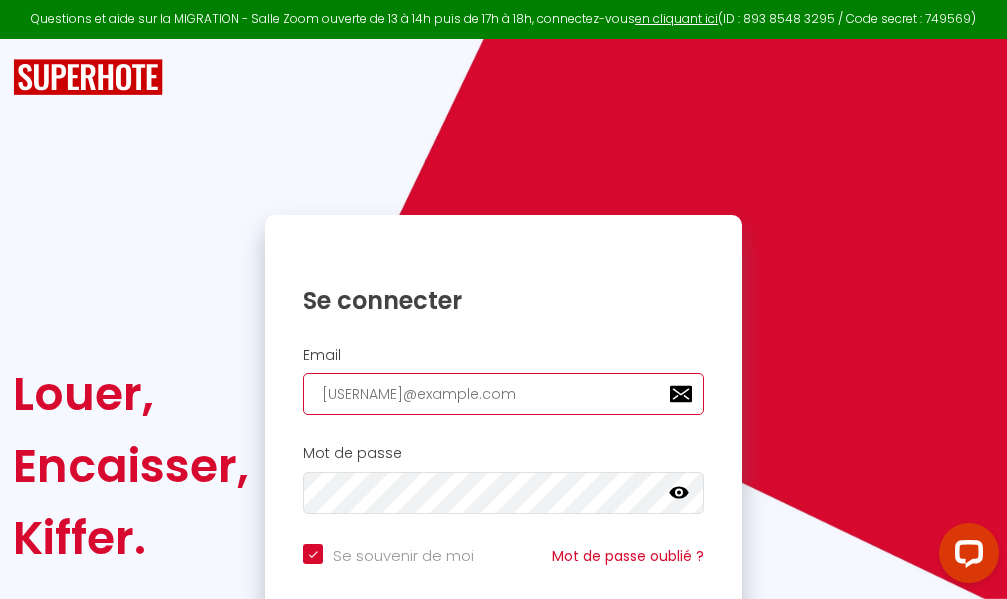 type on "[USERNAME]@example.com" 